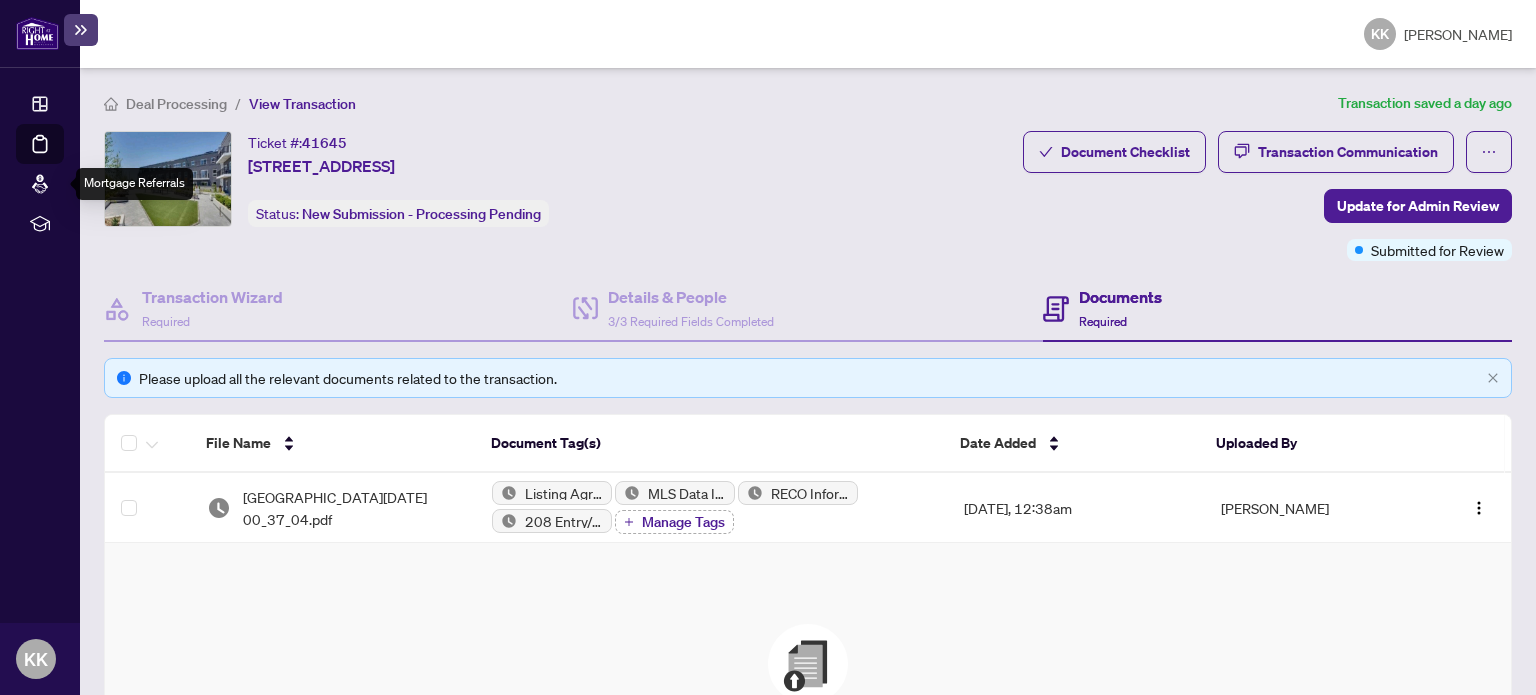 scroll, scrollTop: 0, scrollLeft: 0, axis: both 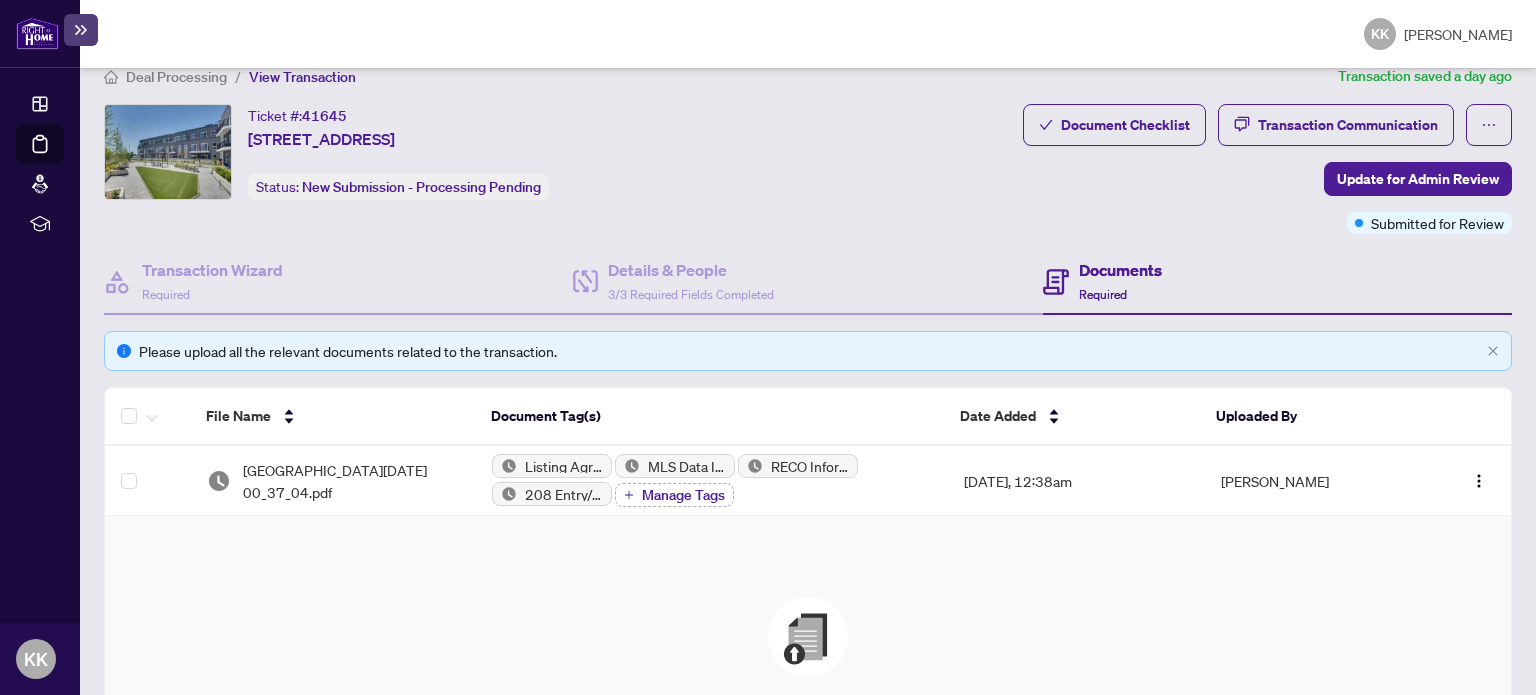 click on "Deal Processing" at bounding box center (176, 77) 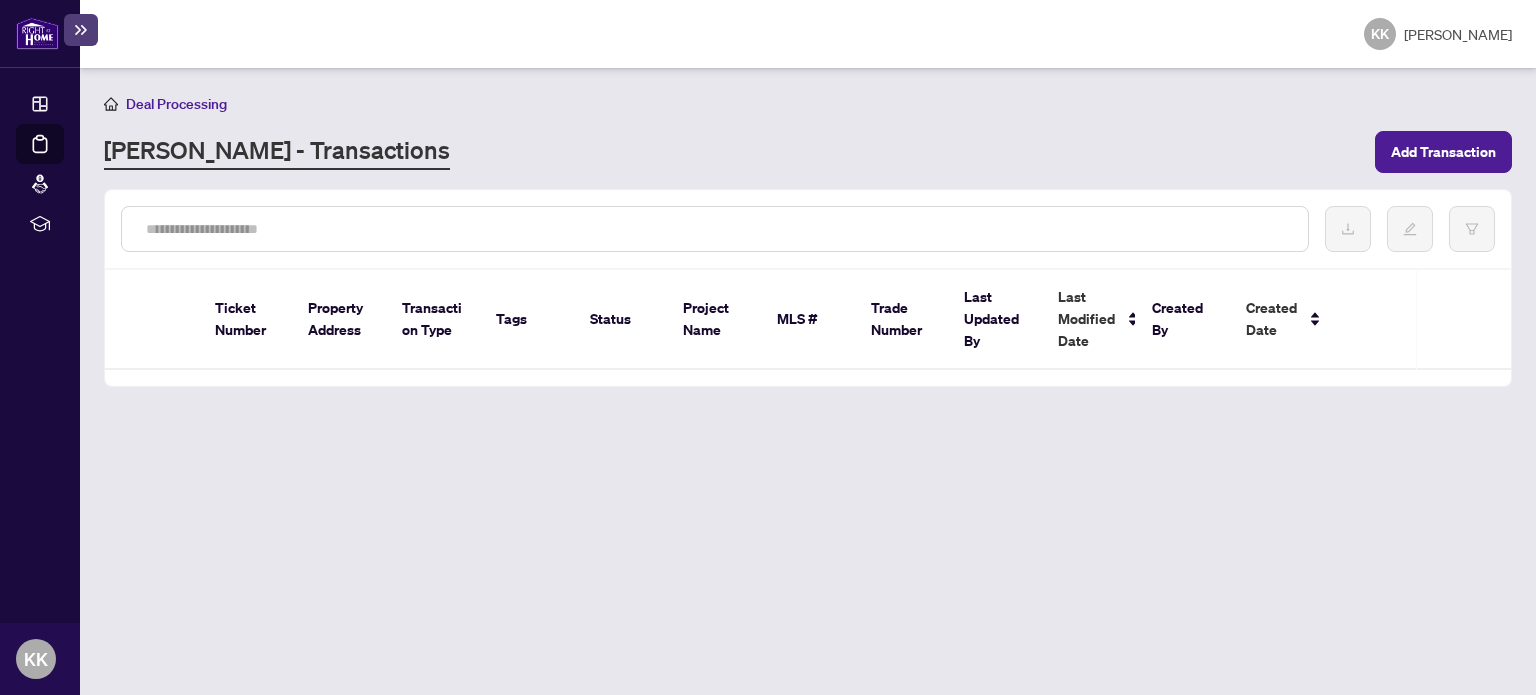 scroll, scrollTop: 0, scrollLeft: 0, axis: both 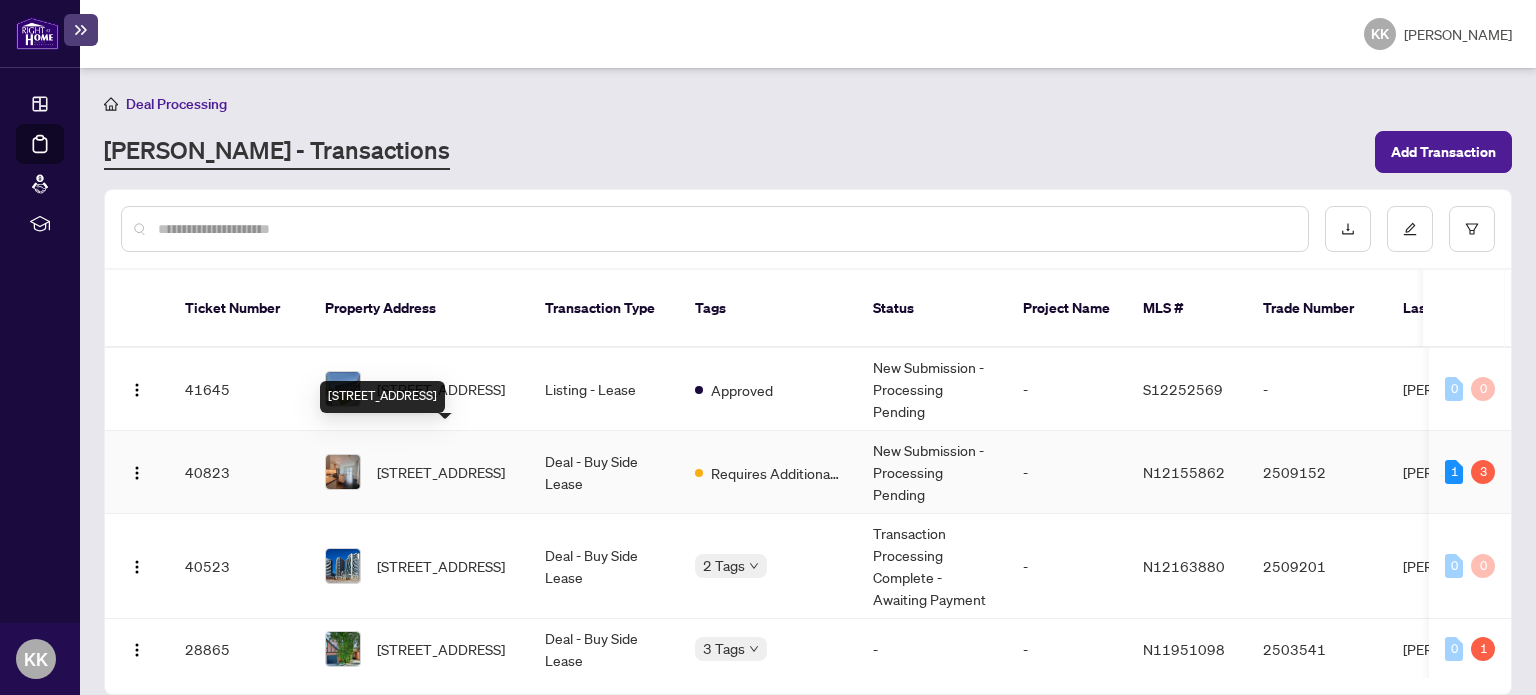 click on "[STREET_ADDRESS]" at bounding box center (441, 472) 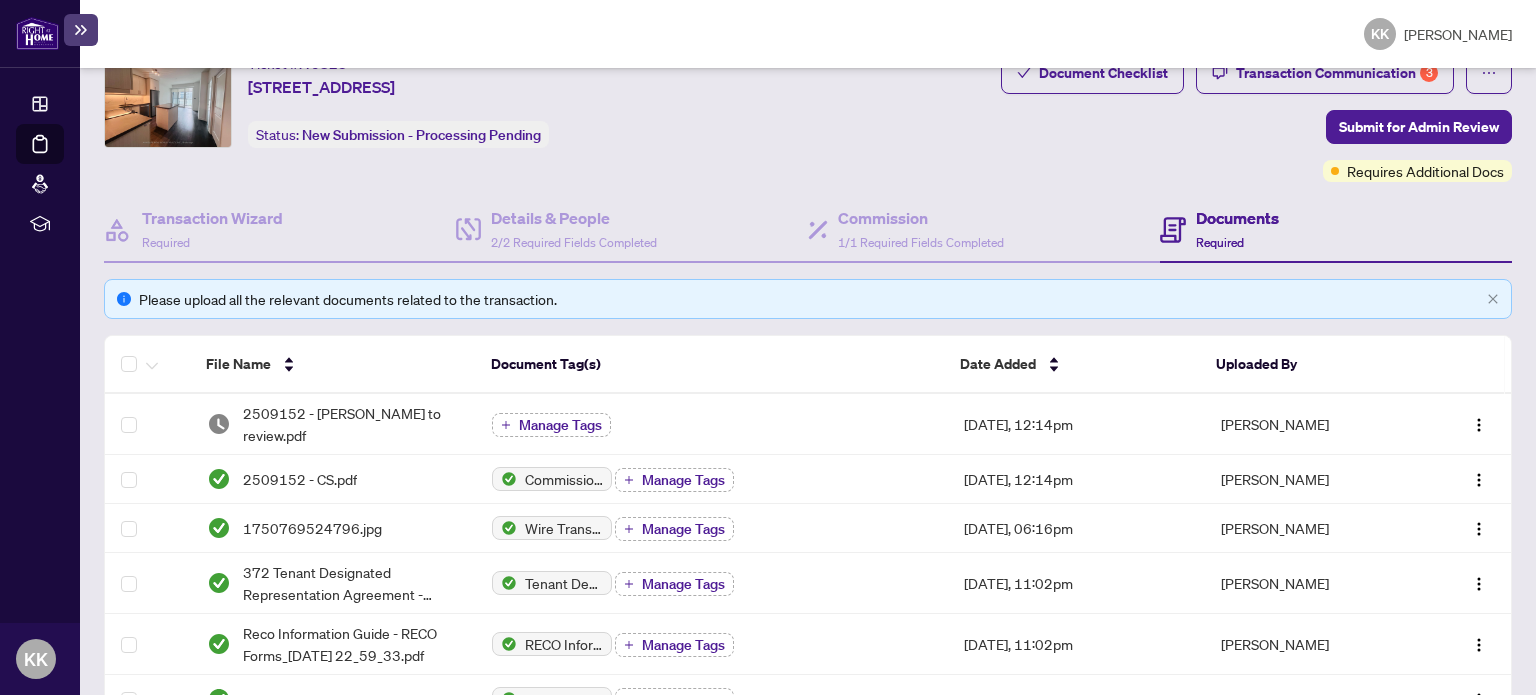 scroll, scrollTop: 200, scrollLeft: 0, axis: vertical 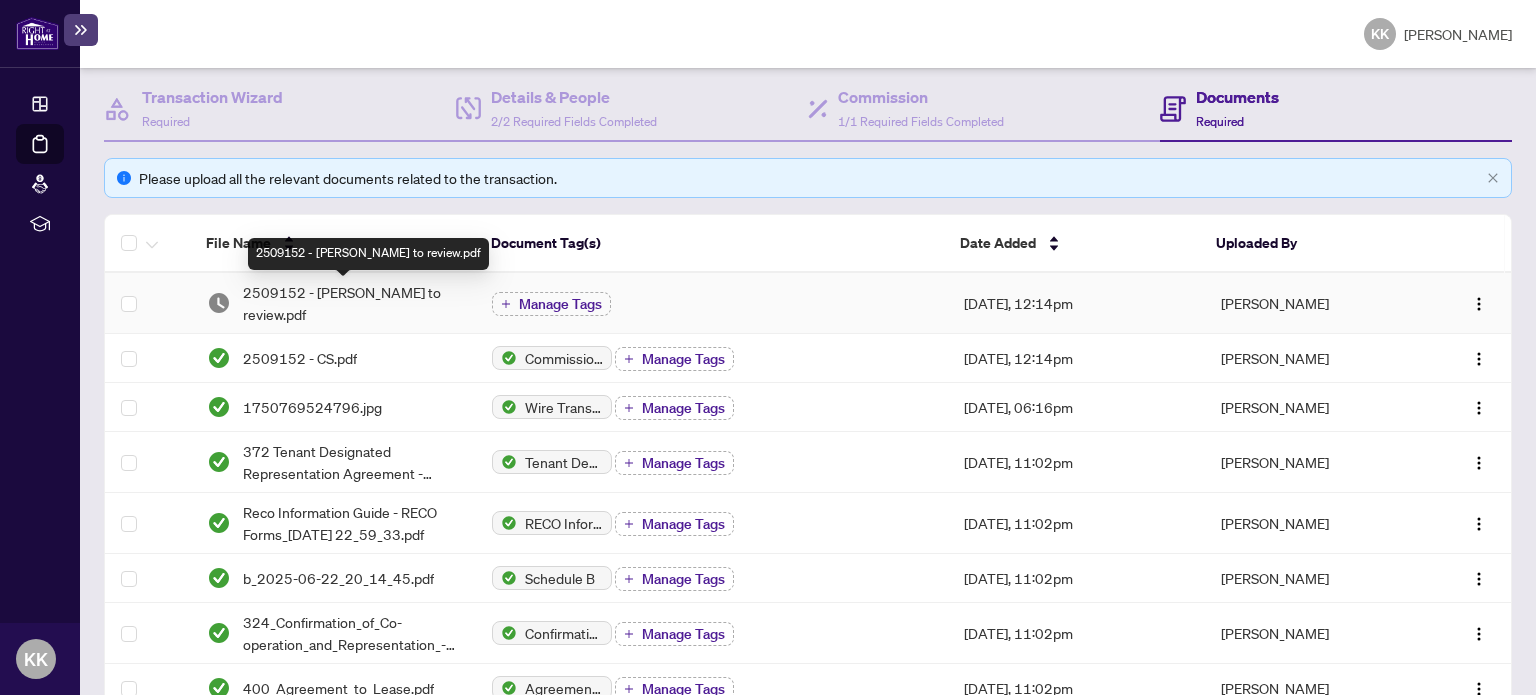 click on "2509152 - [PERSON_NAME] to review.pdf" at bounding box center [352, 303] 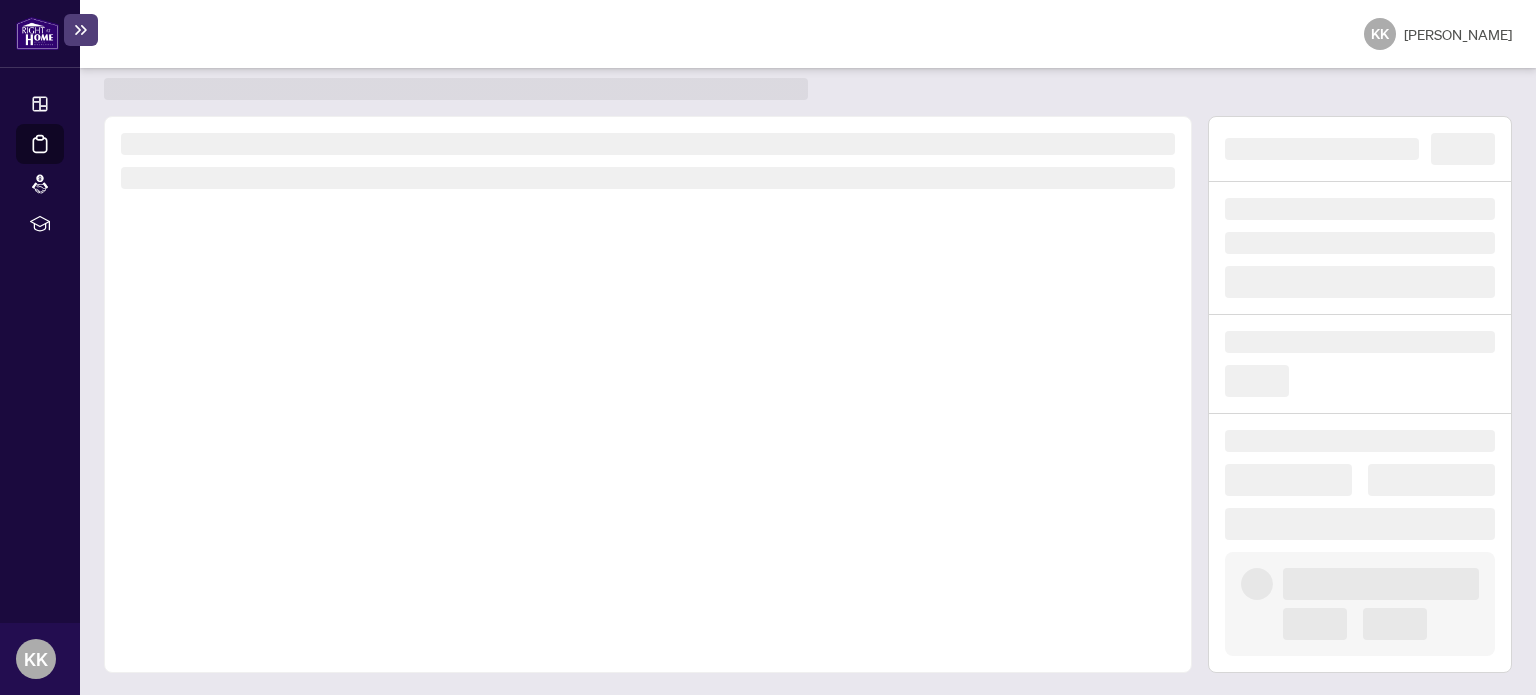 scroll, scrollTop: 0, scrollLeft: 0, axis: both 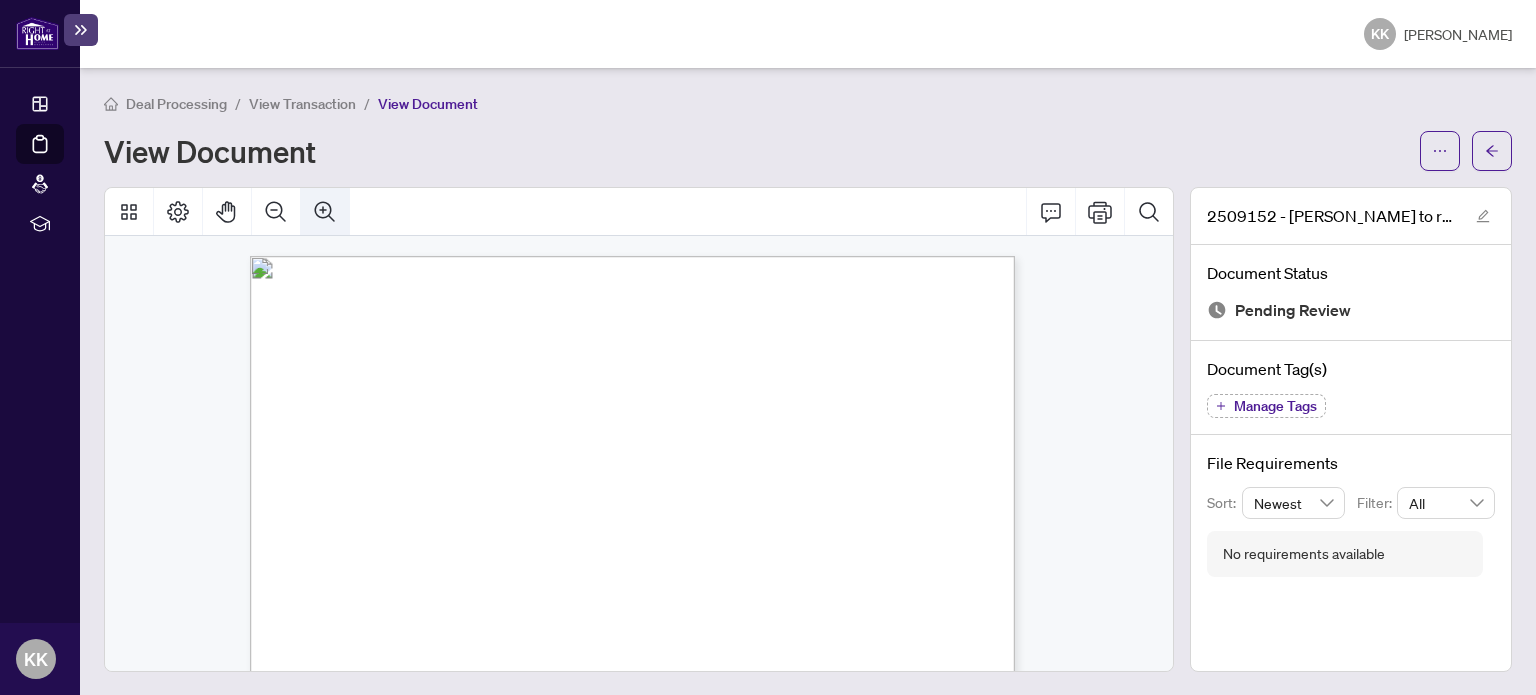 click at bounding box center (325, 212) 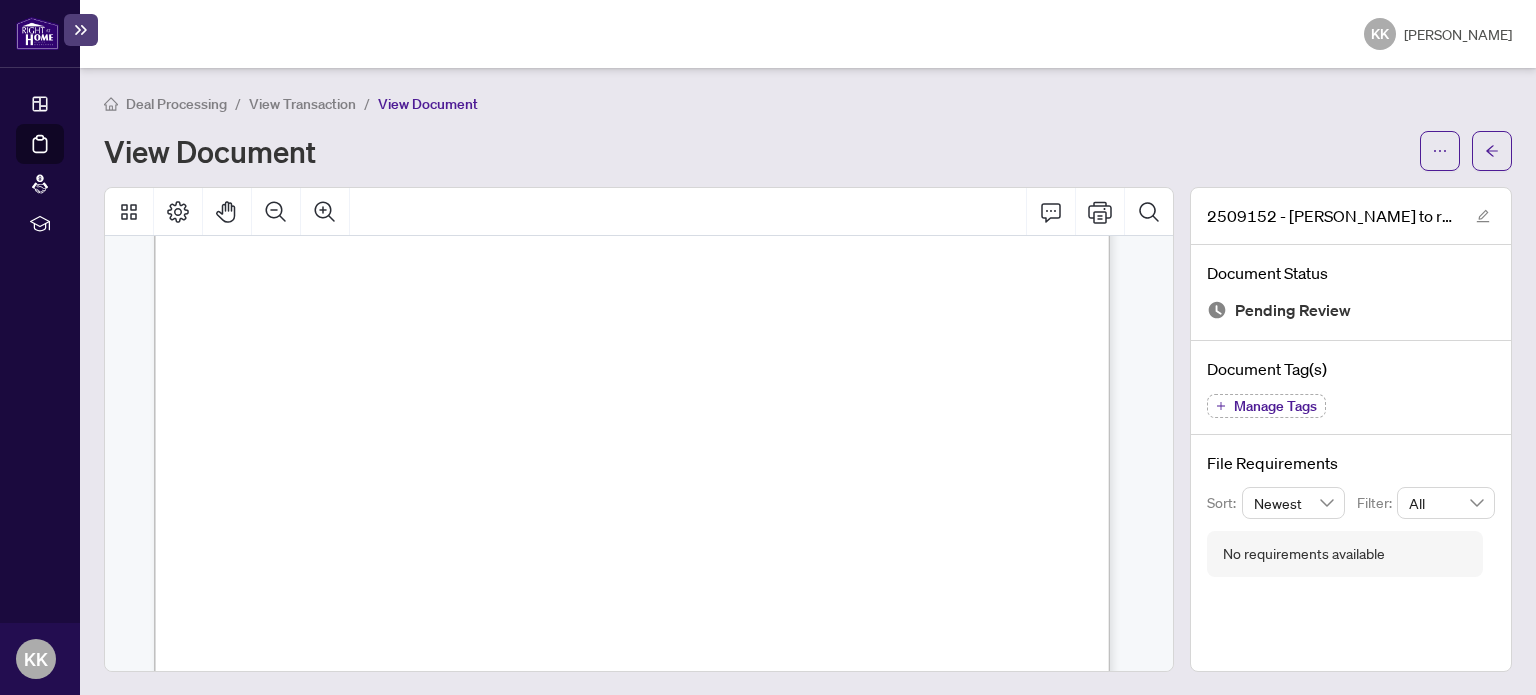 scroll, scrollTop: 341, scrollLeft: 0, axis: vertical 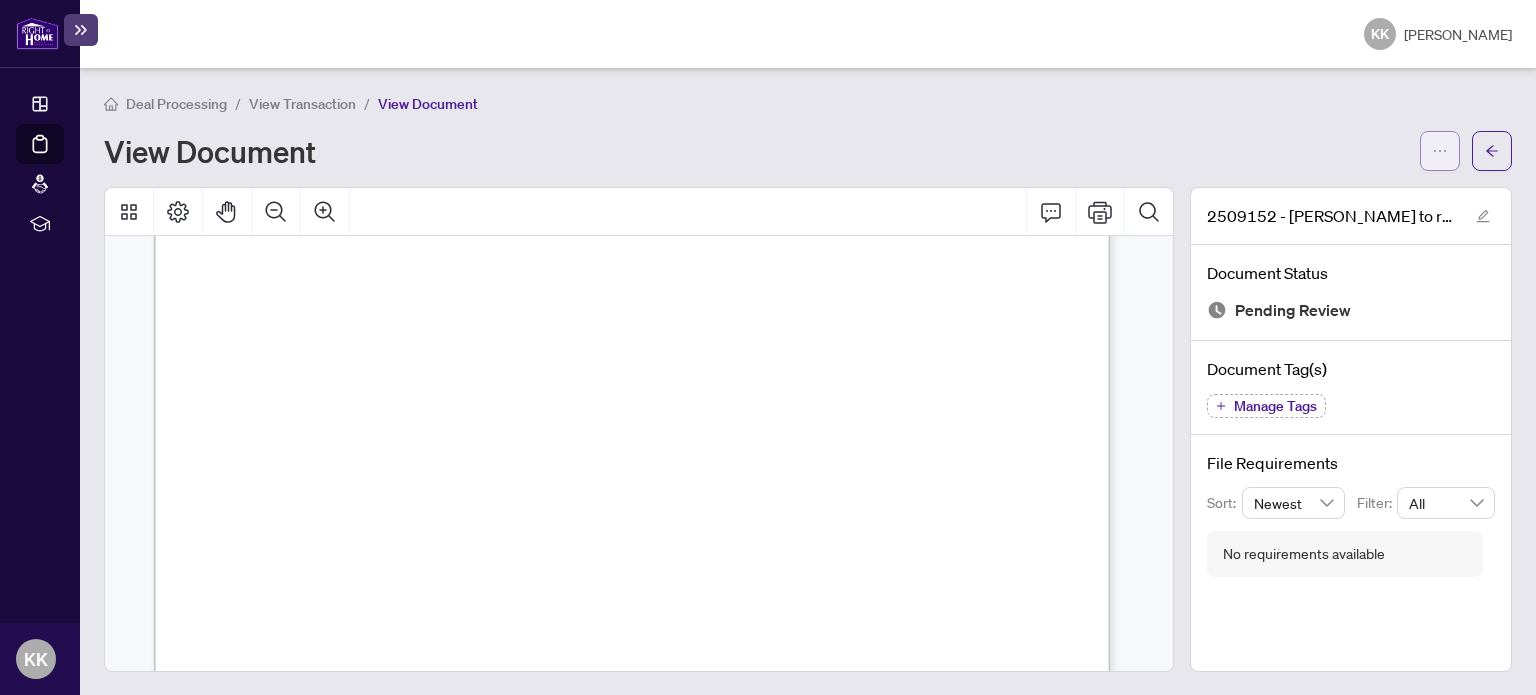 click 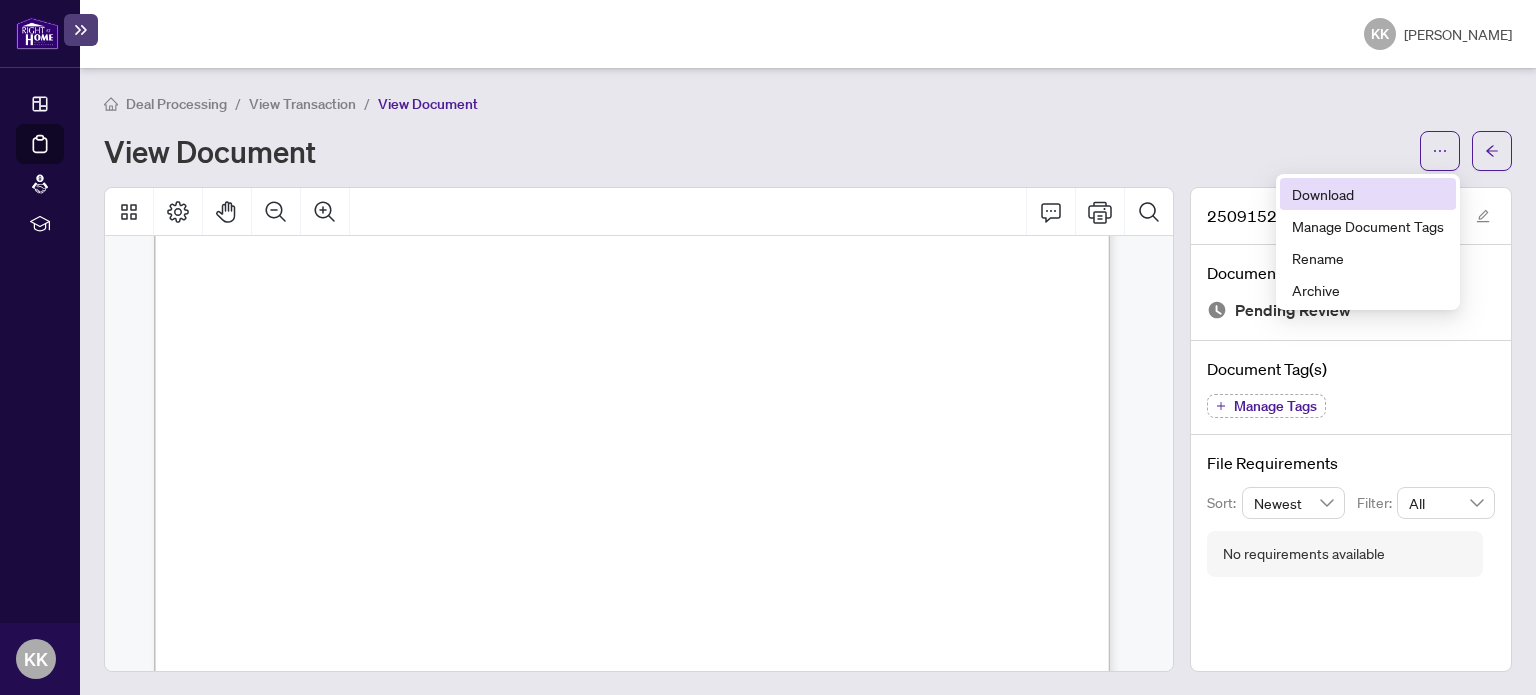 click on "Download" at bounding box center (1368, 194) 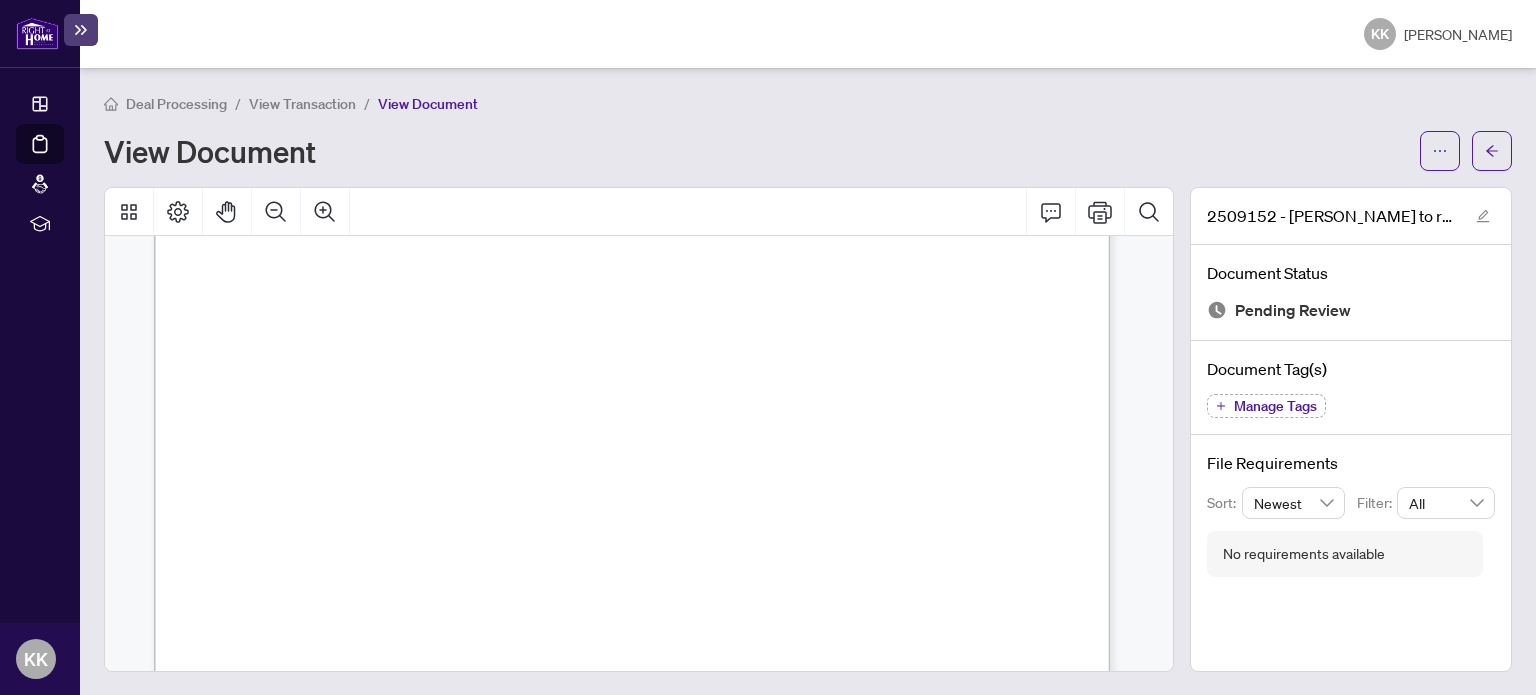 click on "View Transaction" at bounding box center [302, 104] 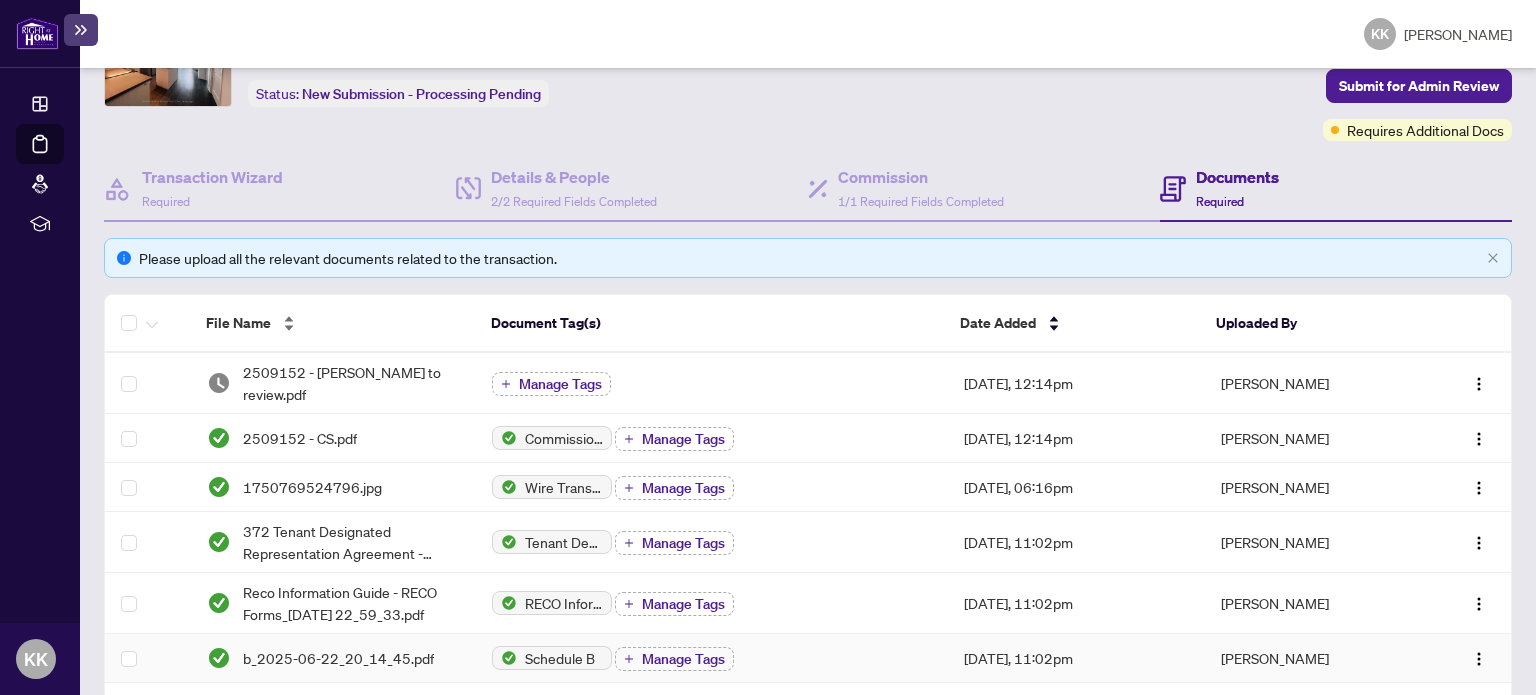 scroll, scrollTop: 0, scrollLeft: 0, axis: both 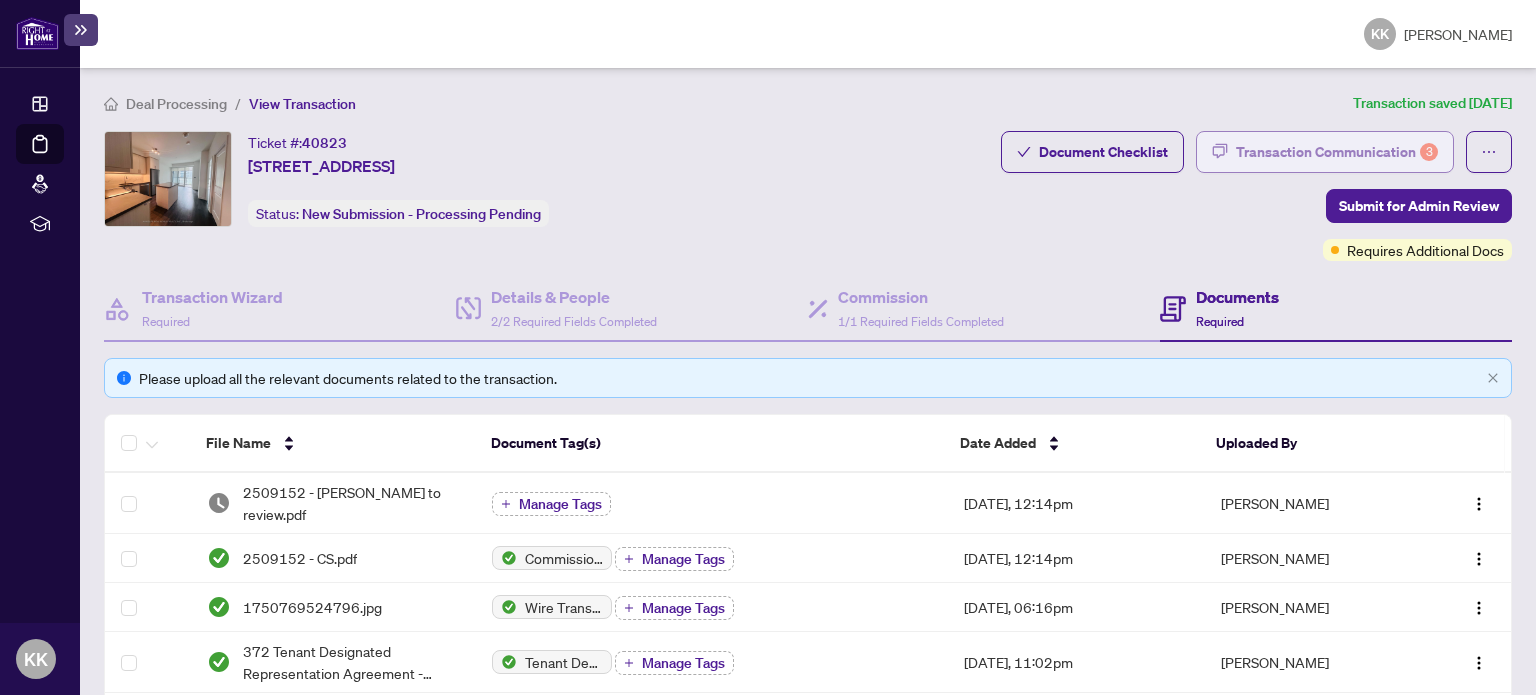 click on "Transaction Communication 3" at bounding box center [1337, 152] 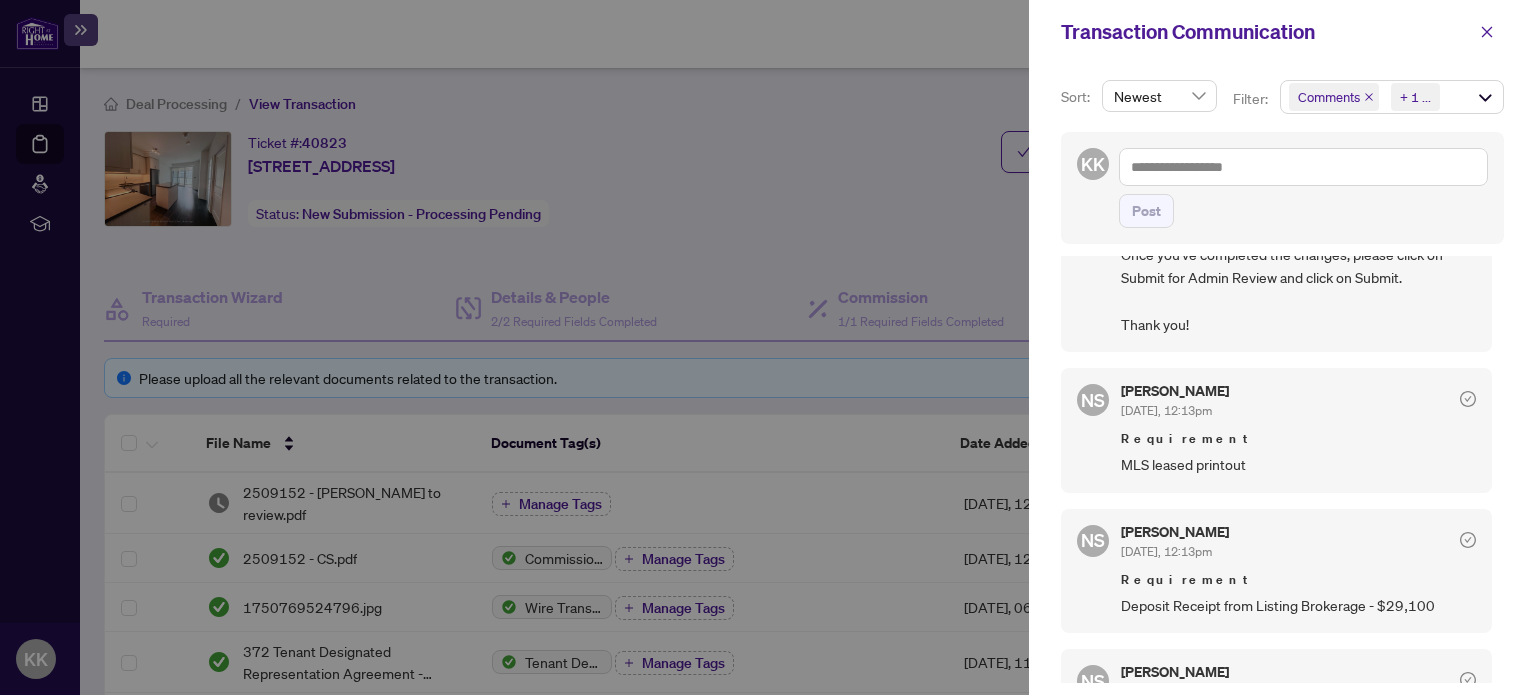 scroll, scrollTop: 359, scrollLeft: 0, axis: vertical 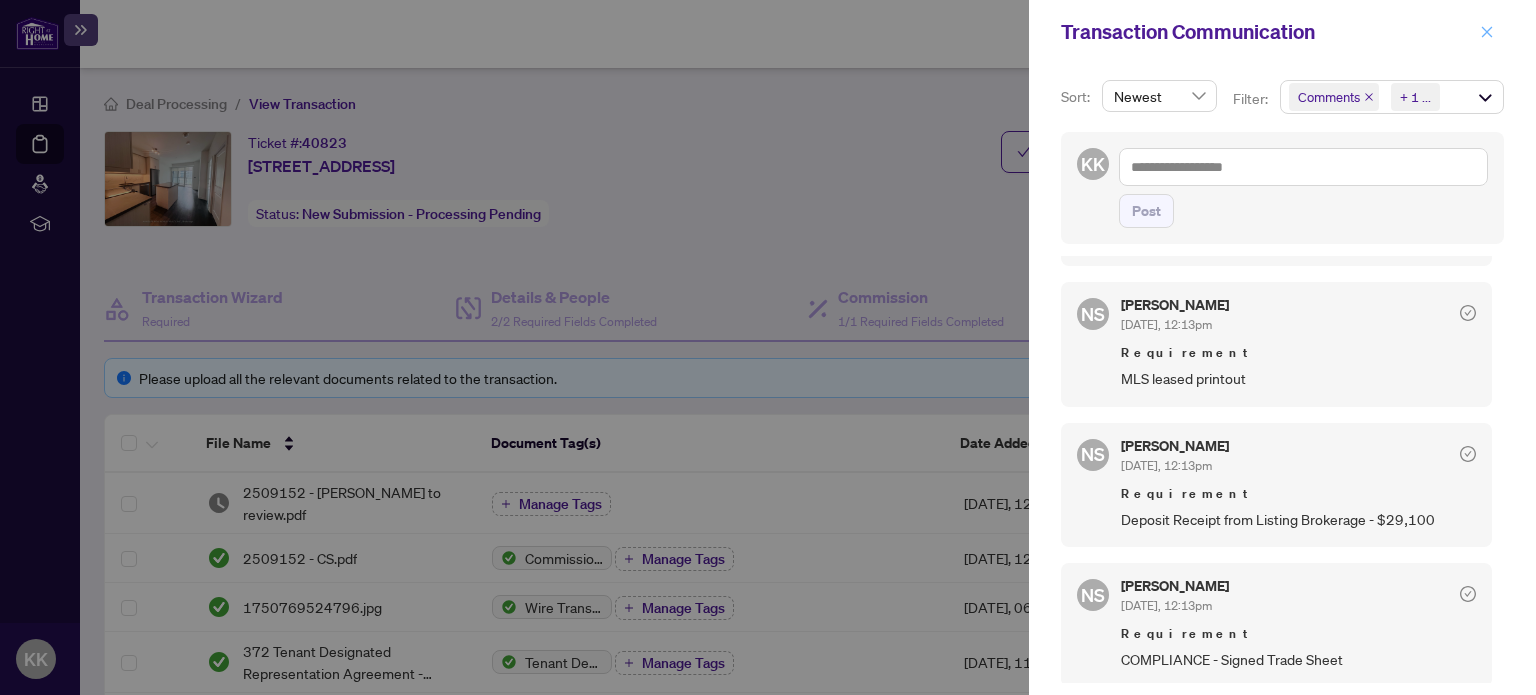click 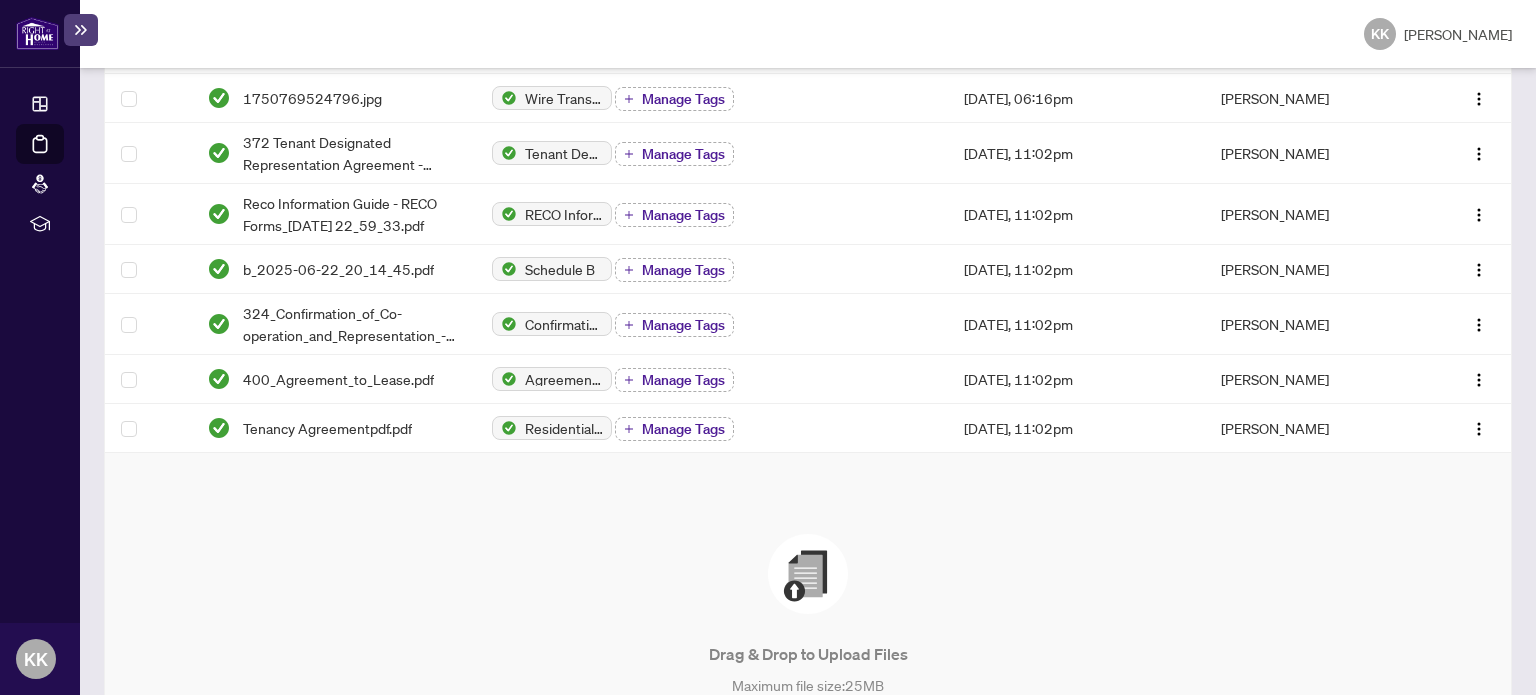 scroll, scrollTop: 600, scrollLeft: 0, axis: vertical 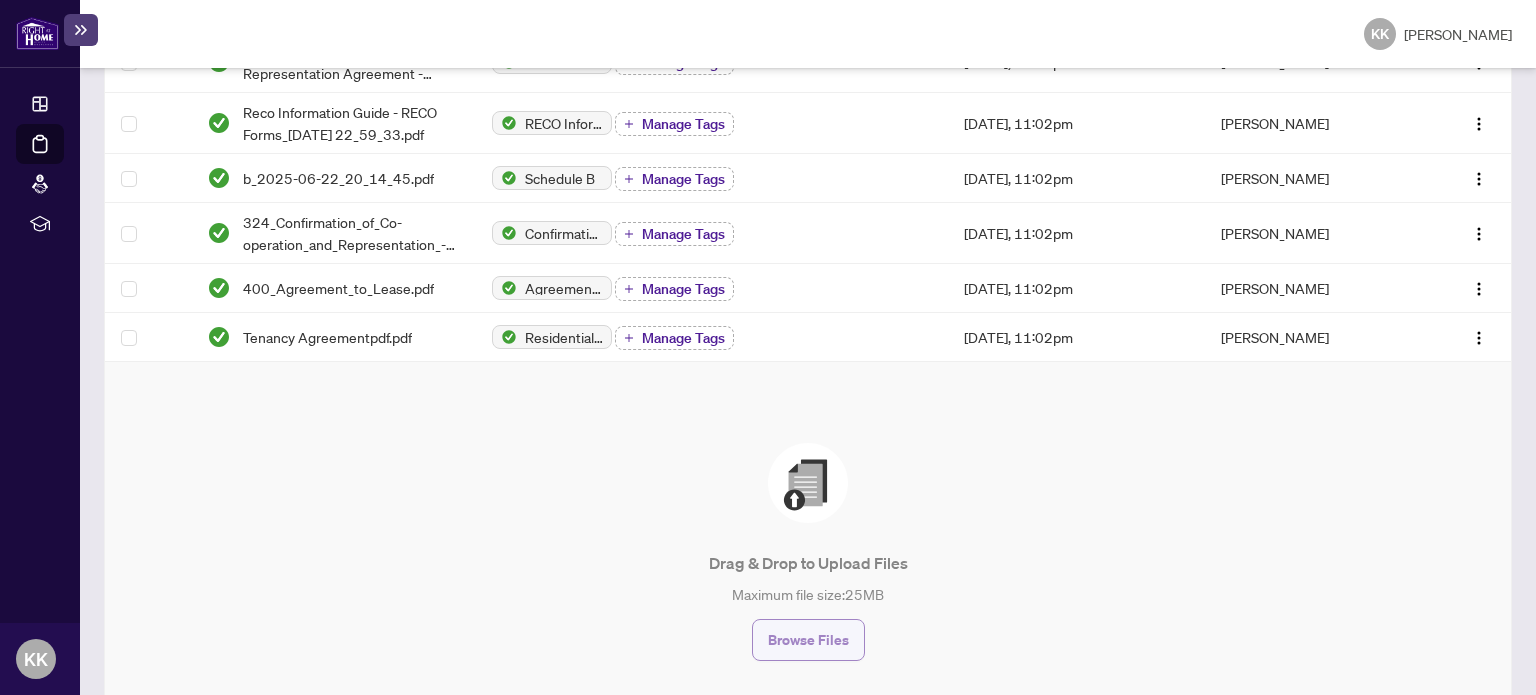 click on "Browse Files" at bounding box center [808, 640] 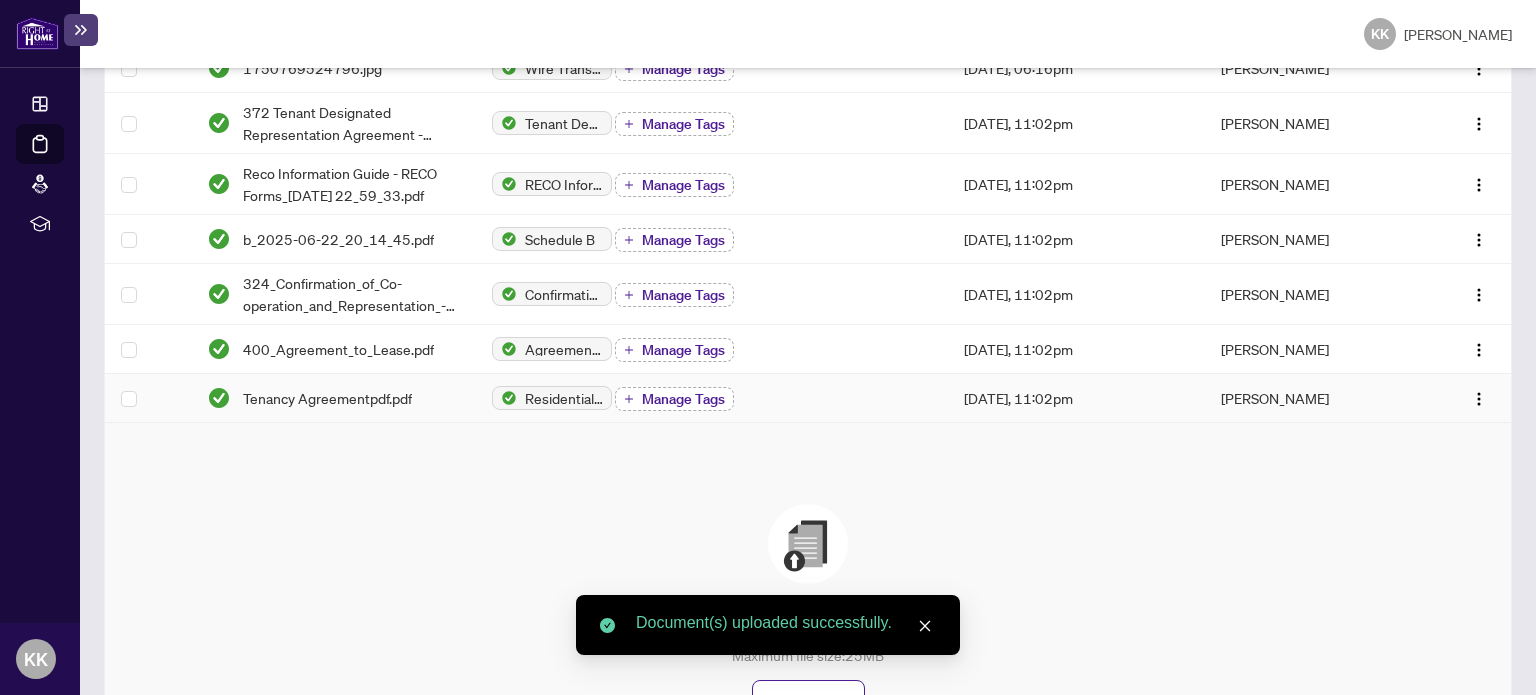 click on "Manage Tags" at bounding box center (683, 399) 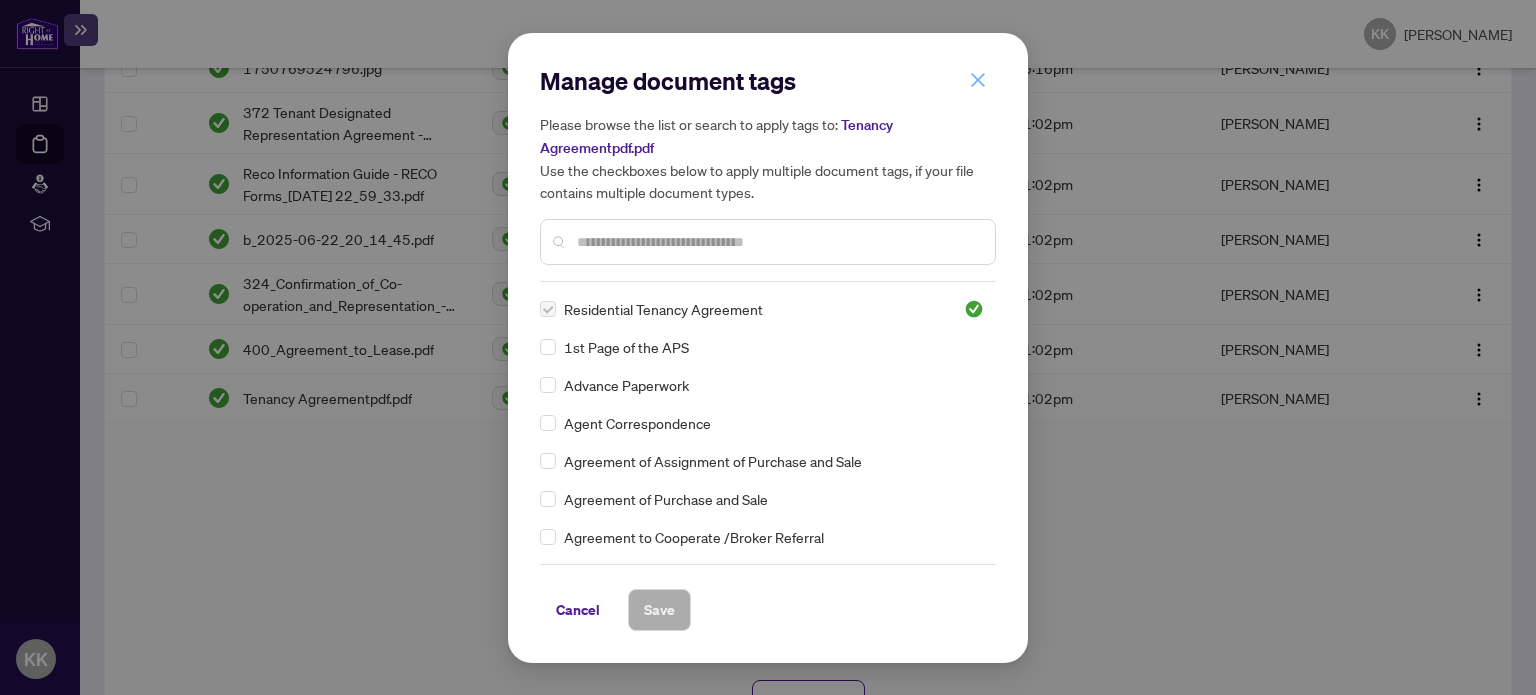 click 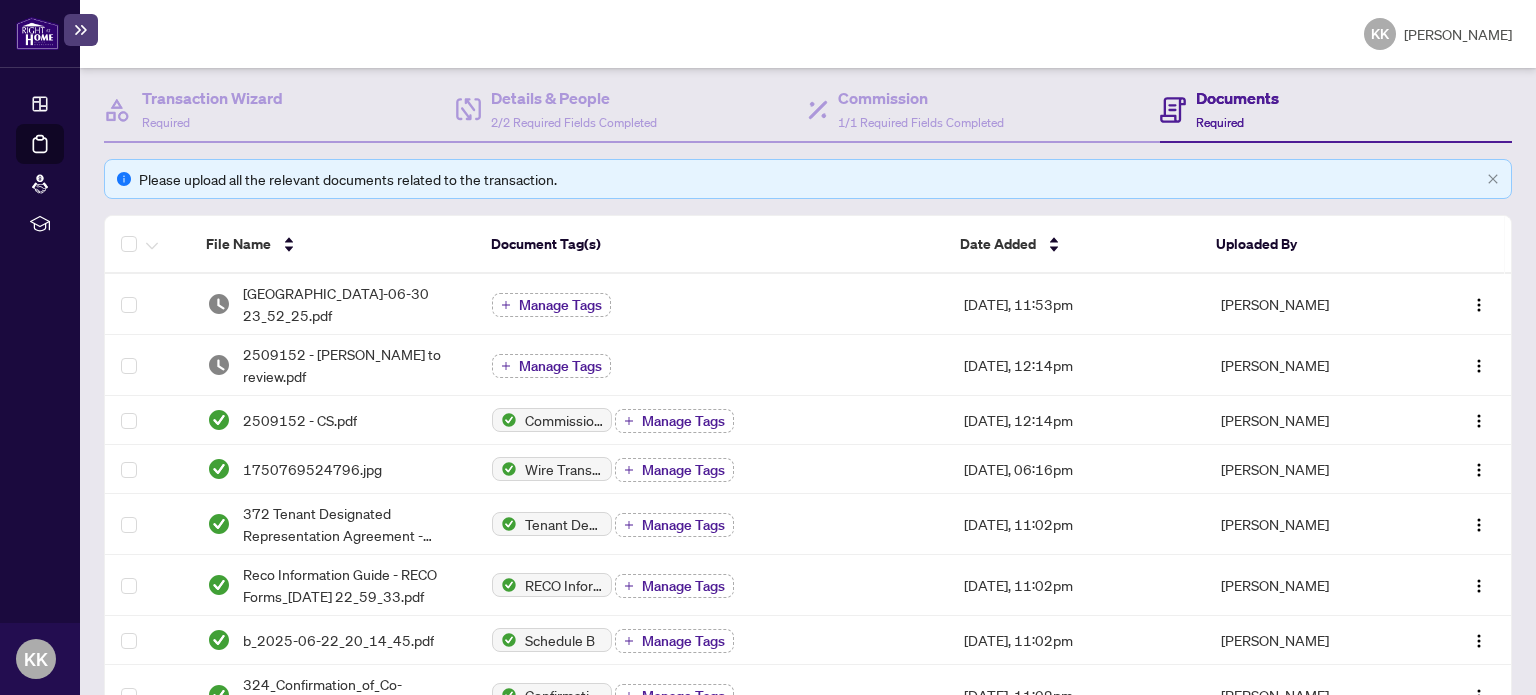 scroll, scrollTop: 200, scrollLeft: 0, axis: vertical 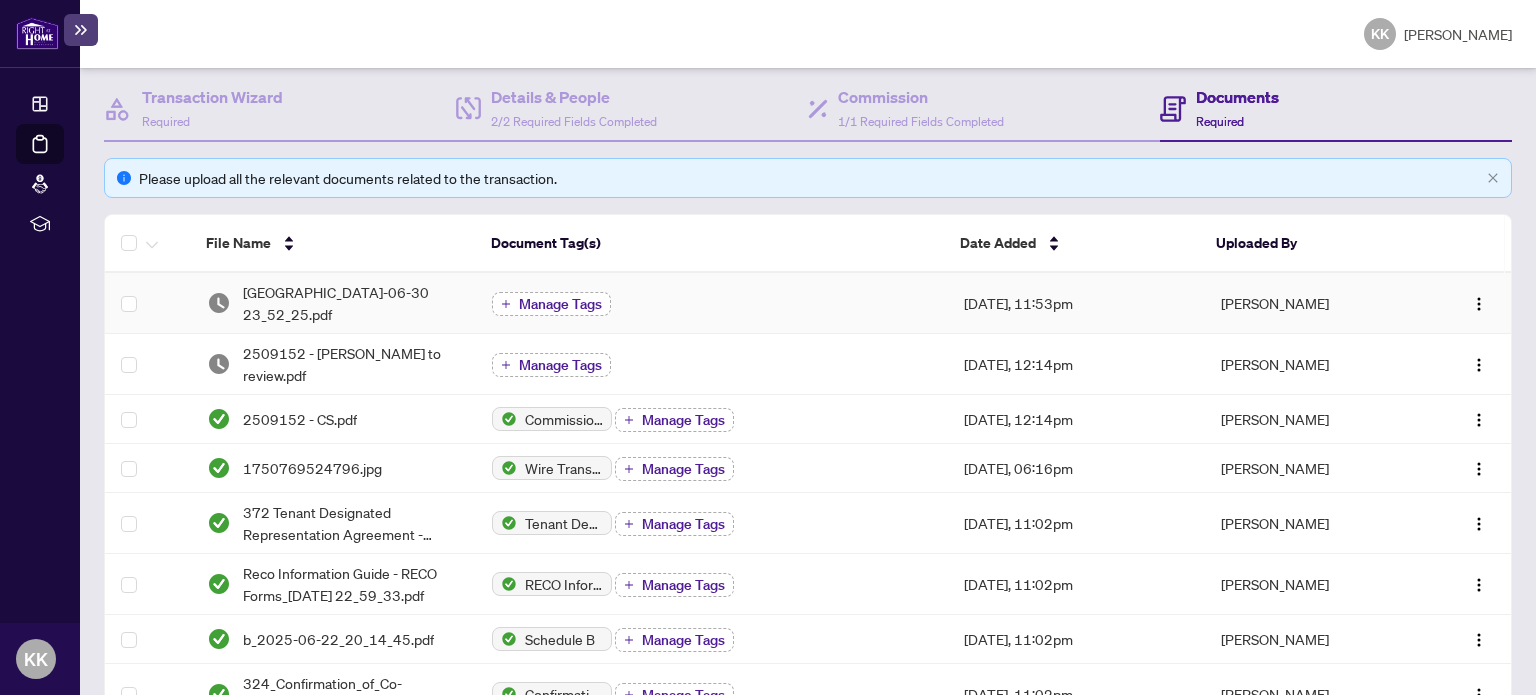click on "Manage Tags" at bounding box center (560, 304) 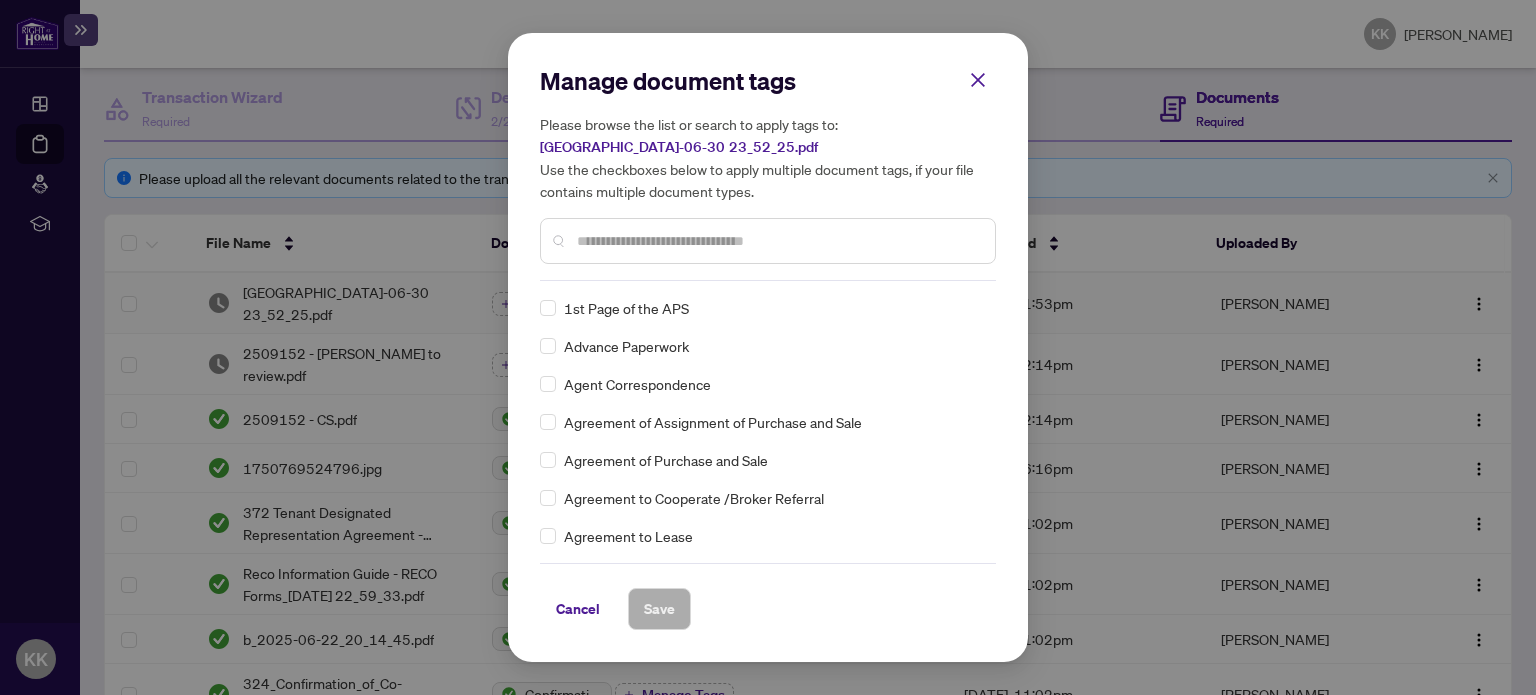 click at bounding box center [778, 241] 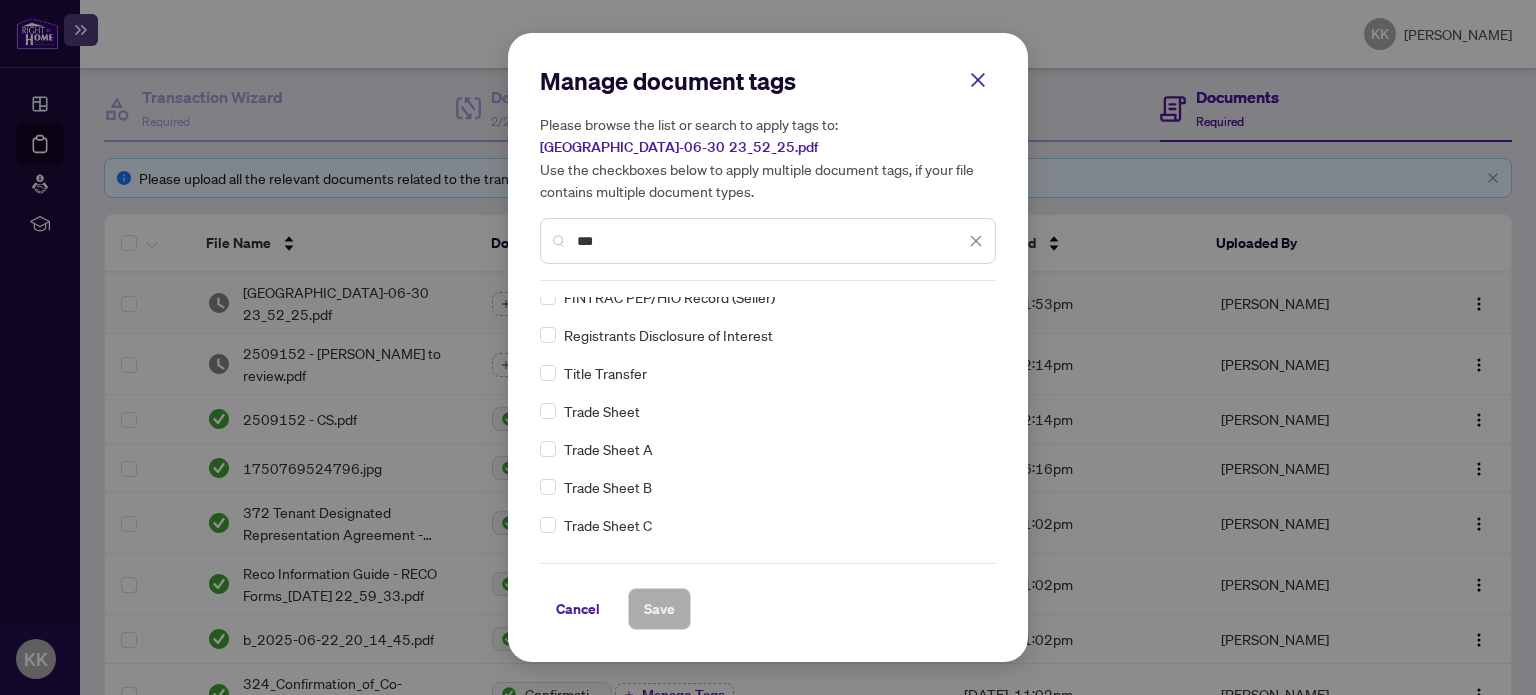 scroll, scrollTop: 300, scrollLeft: 0, axis: vertical 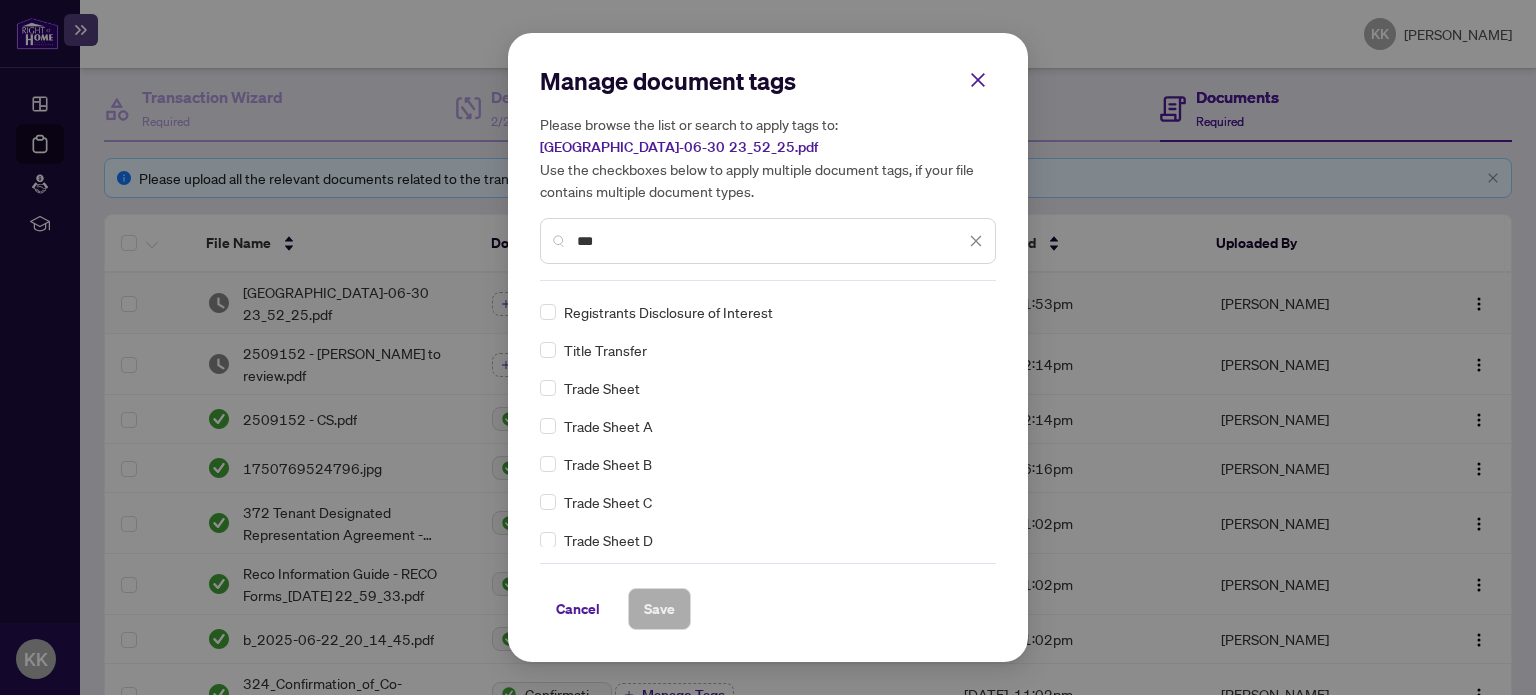type on "***" 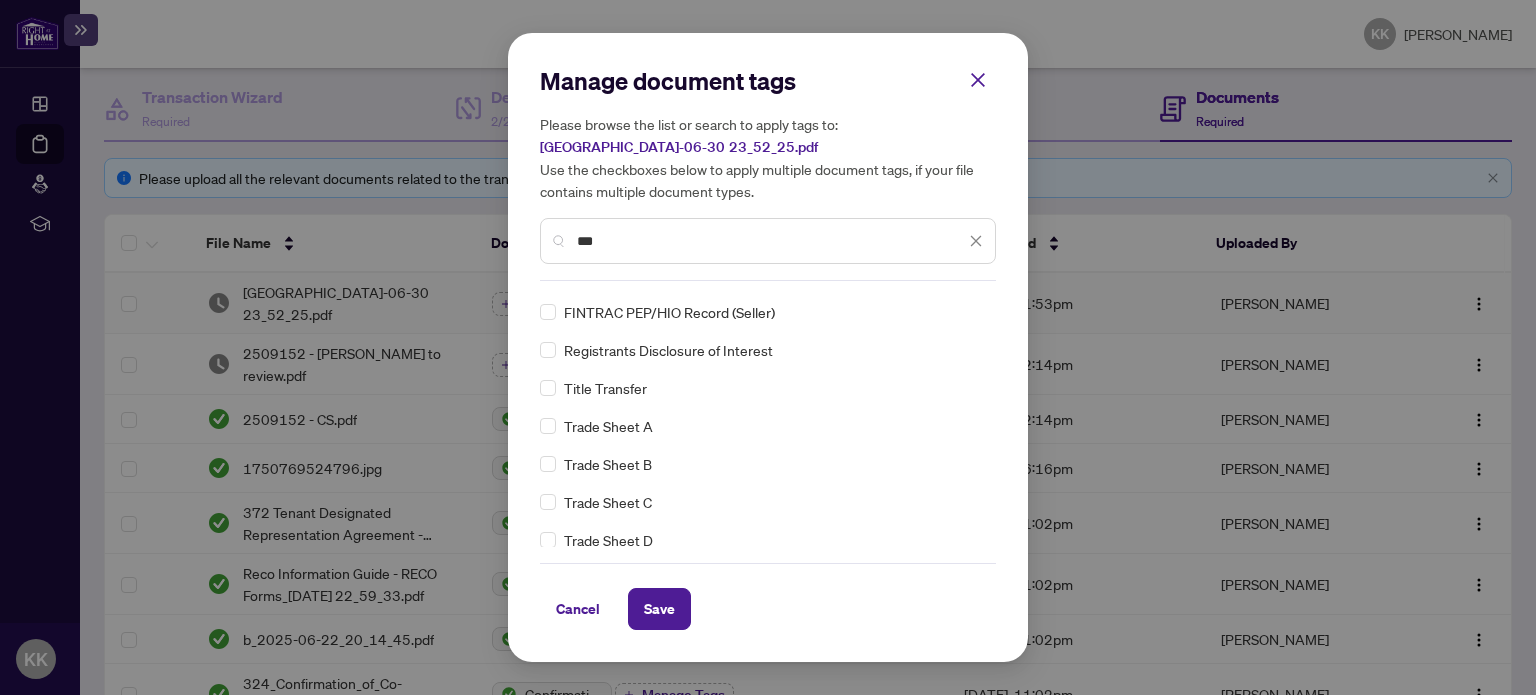 scroll, scrollTop: 0, scrollLeft: 0, axis: both 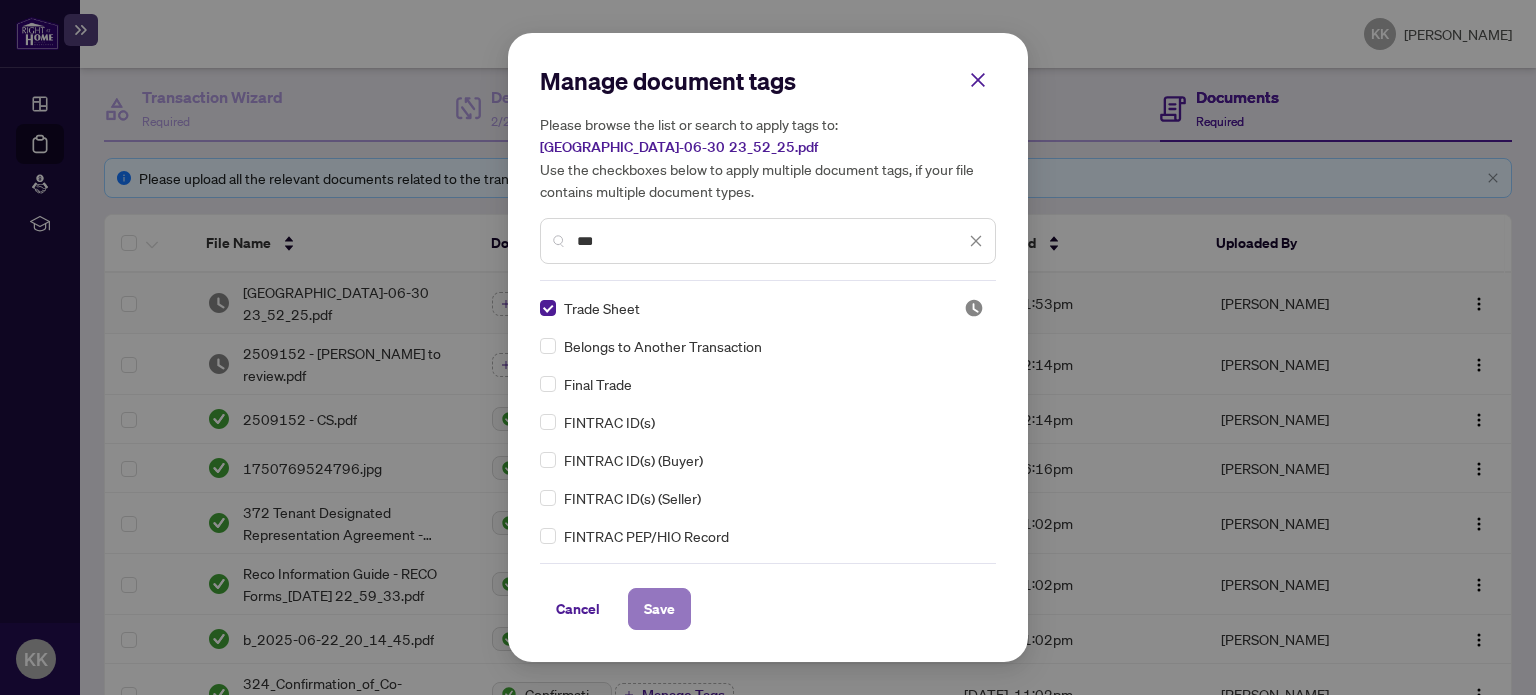 click on "Save" at bounding box center (659, 609) 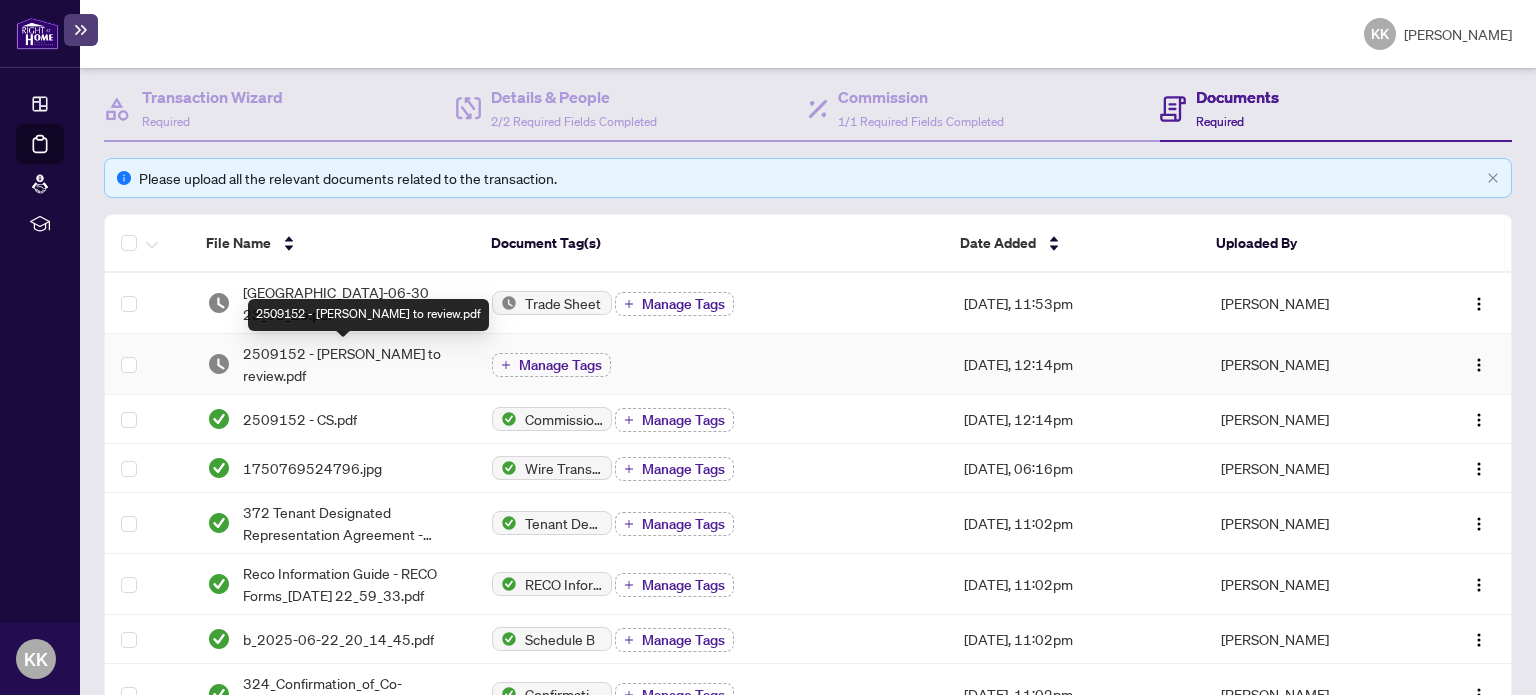 click on "2509152 - [PERSON_NAME] to review.pdf" at bounding box center [352, 364] 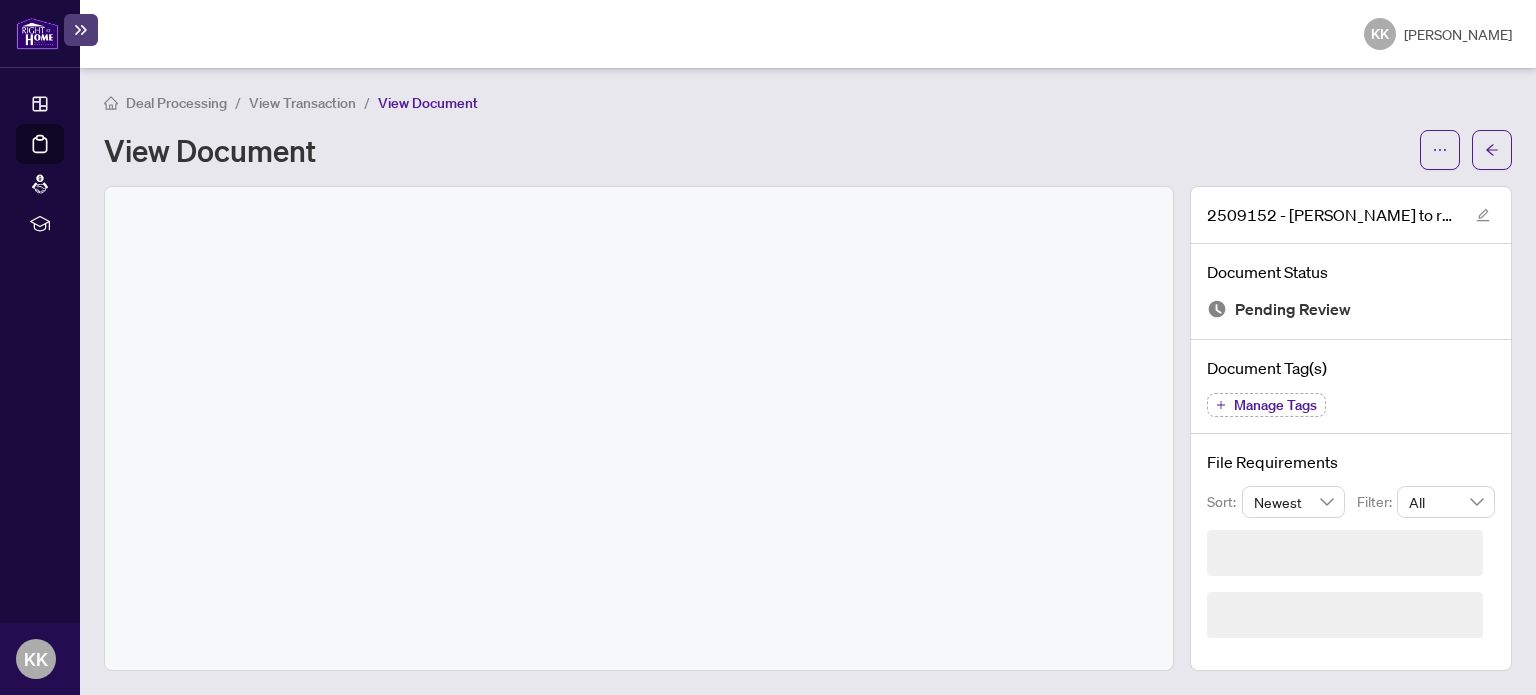 scroll, scrollTop: 0, scrollLeft: 0, axis: both 